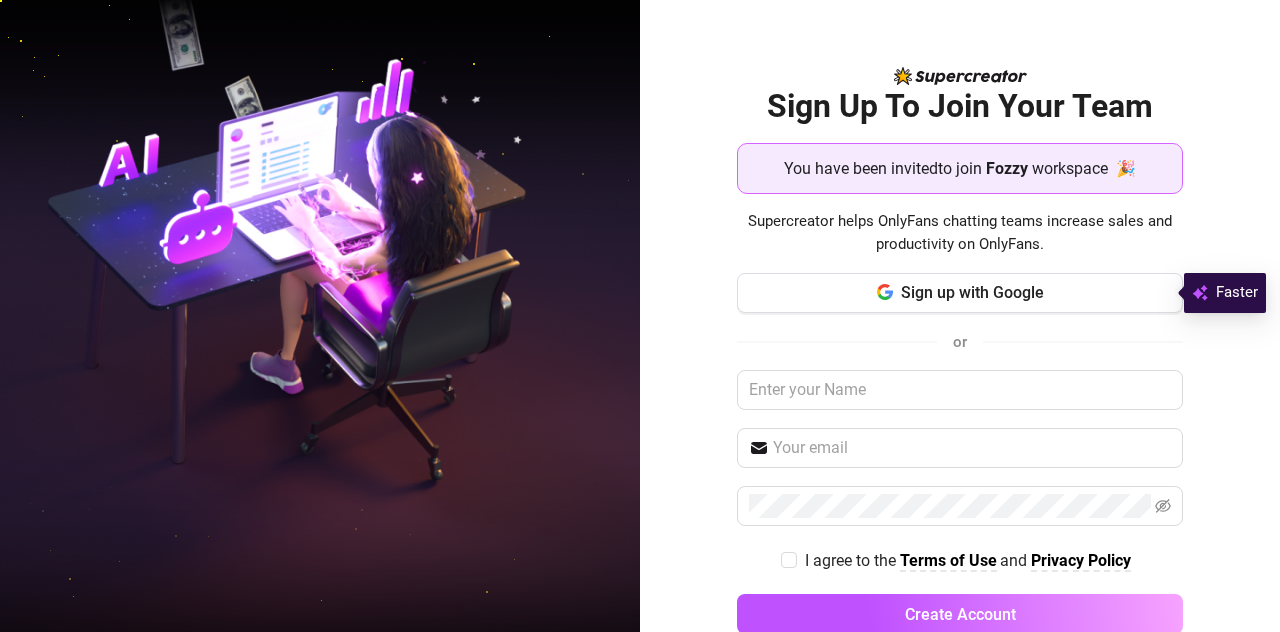 scroll, scrollTop: 0, scrollLeft: 0, axis: both 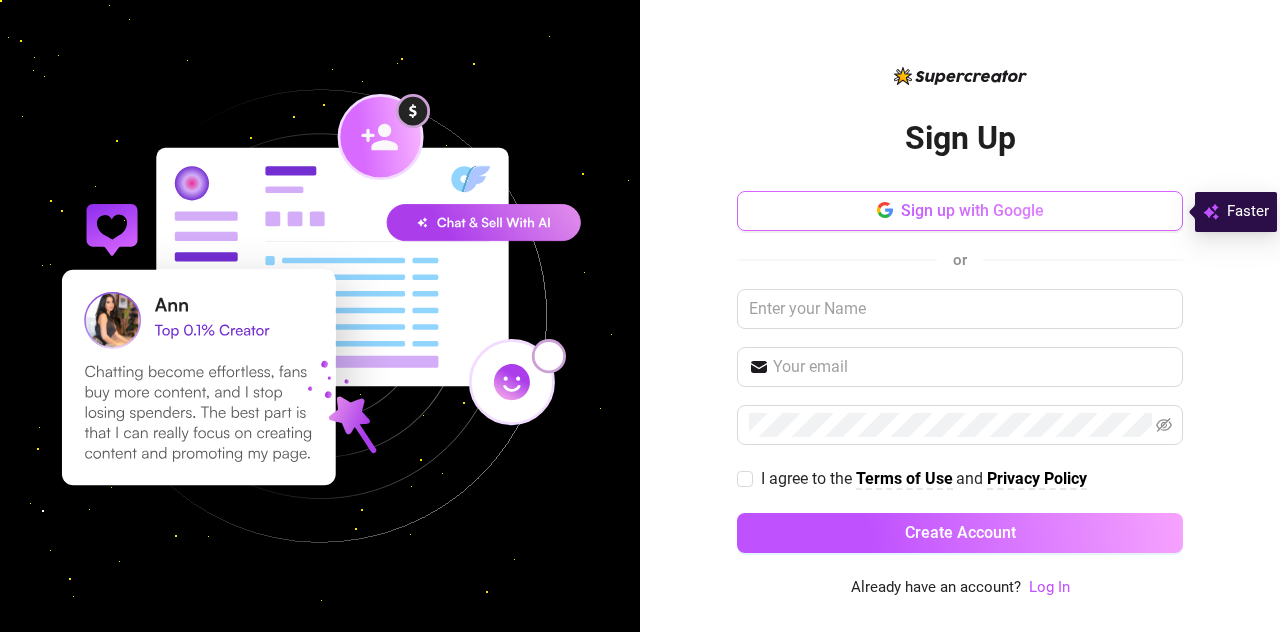 click on "Sign up with Google" at bounding box center [972, 210] 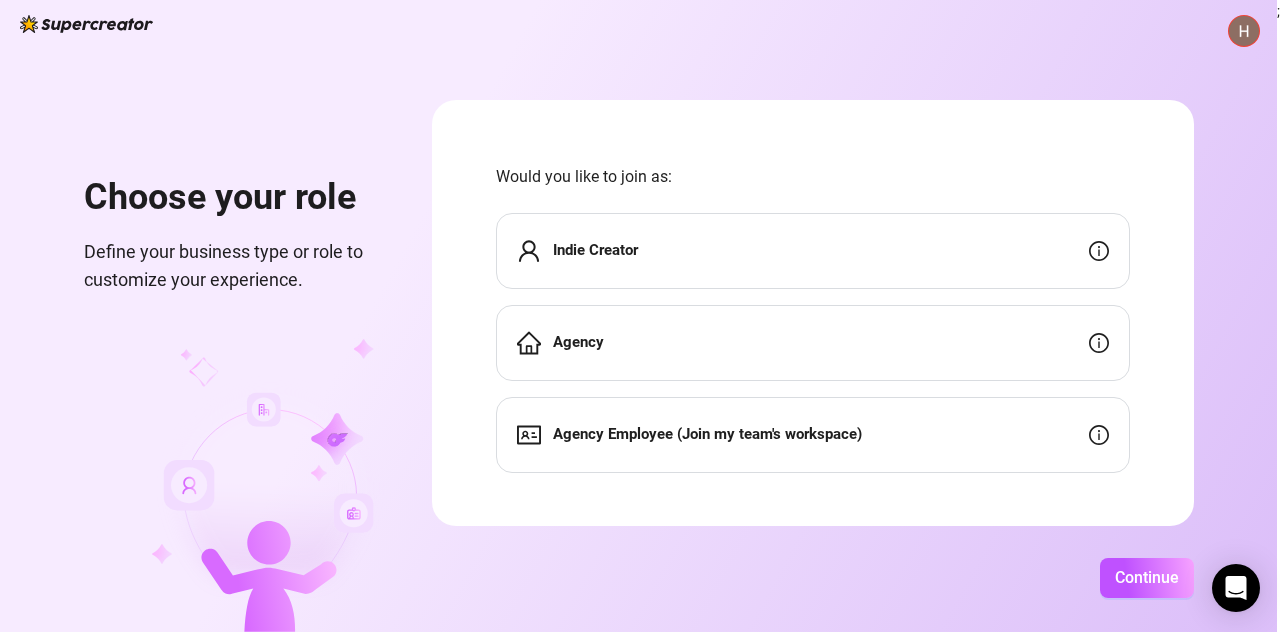 click on "Agency Employee (Join my team's workspace)" at bounding box center [813, 435] 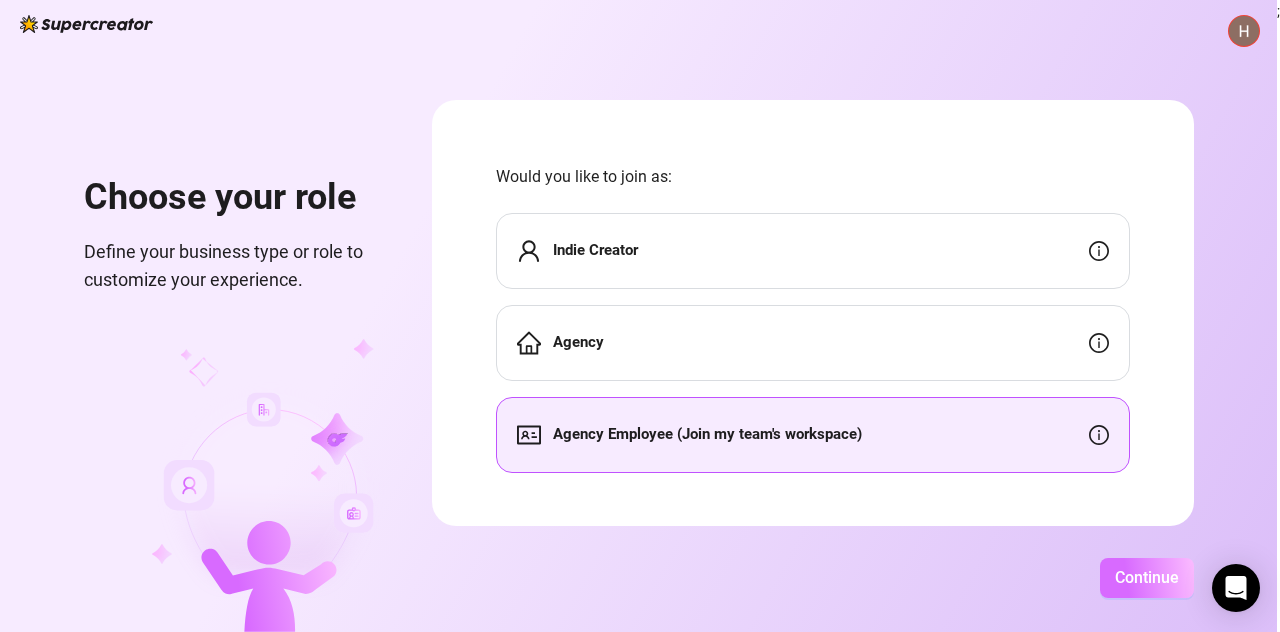 click on "Continue" at bounding box center [1147, 577] 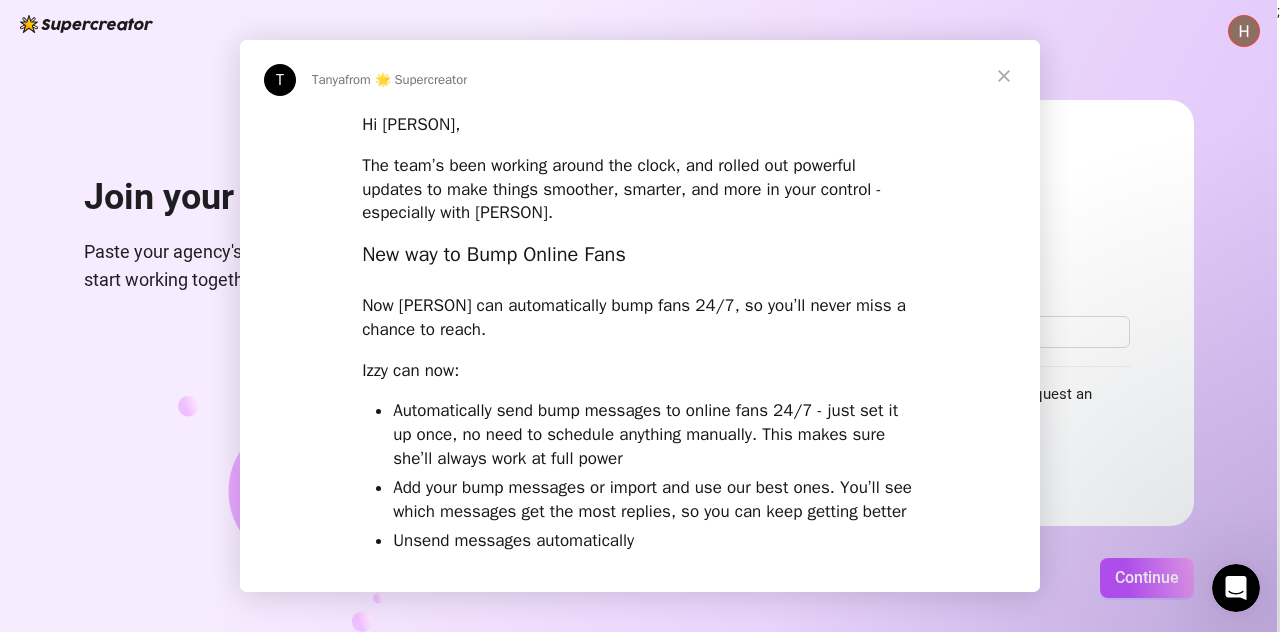 scroll, scrollTop: 0, scrollLeft: 0, axis: both 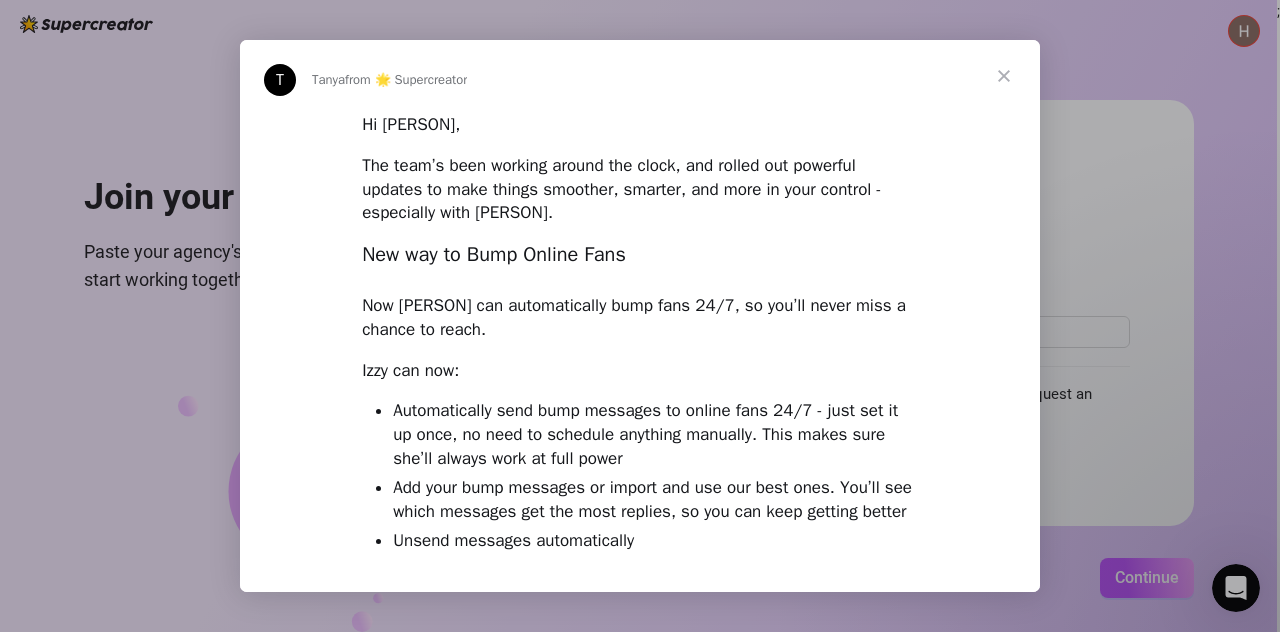 click at bounding box center (1004, 76) 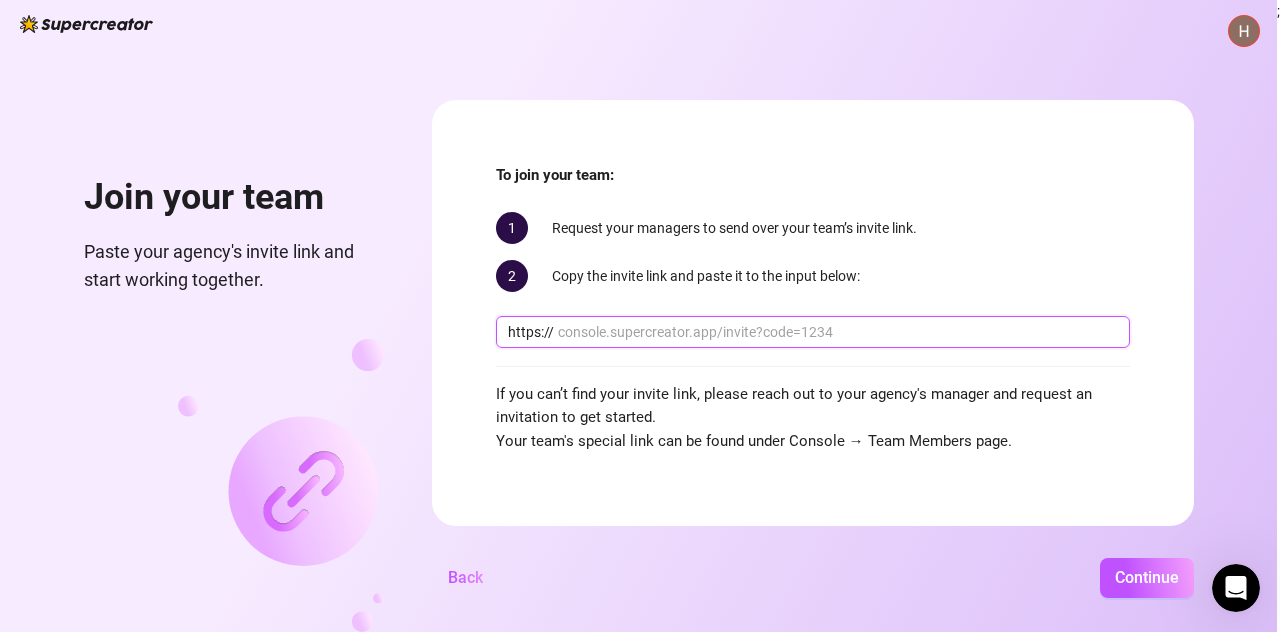 click at bounding box center [838, 332] 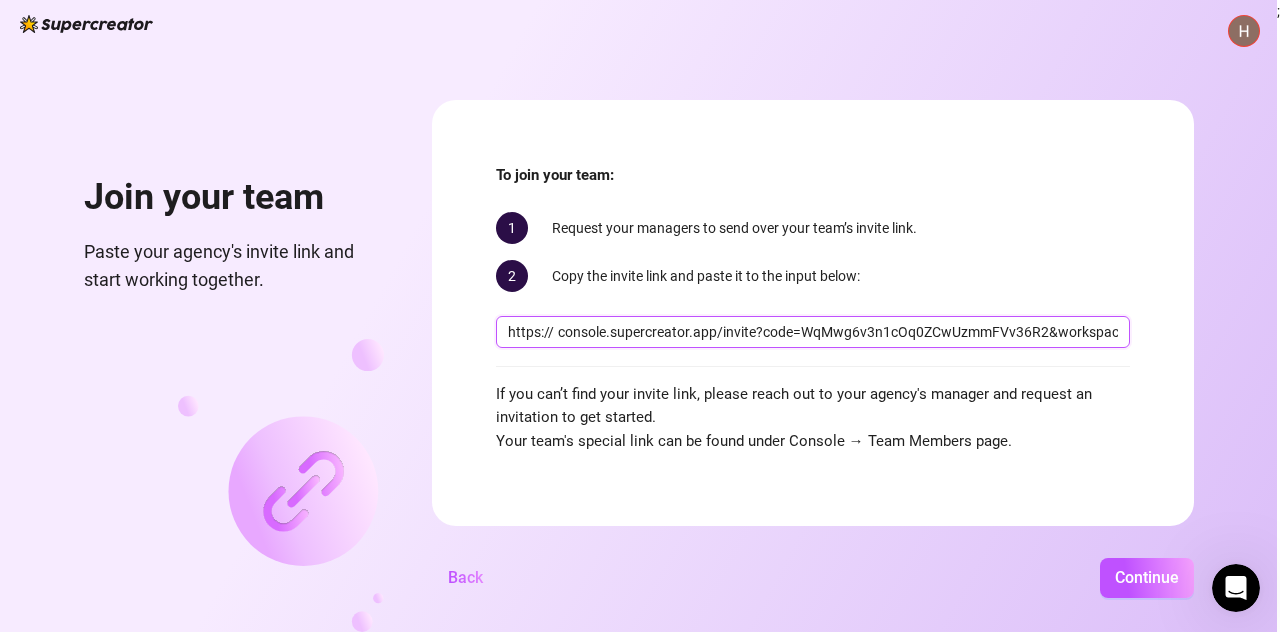 scroll, scrollTop: 0, scrollLeft: 72, axis: horizontal 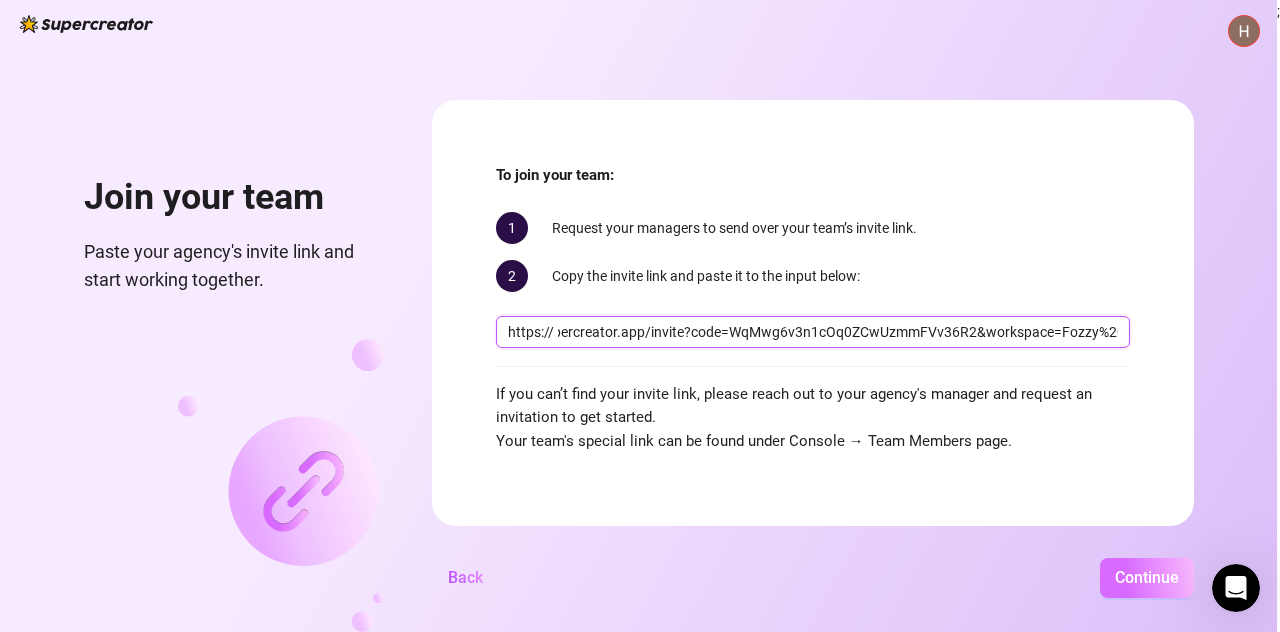 type on "console.supercreator.app/invite?code=WqMwg6v3n1cOq0ZCwUzmmFVv36R2&workspace=Fozzy%20" 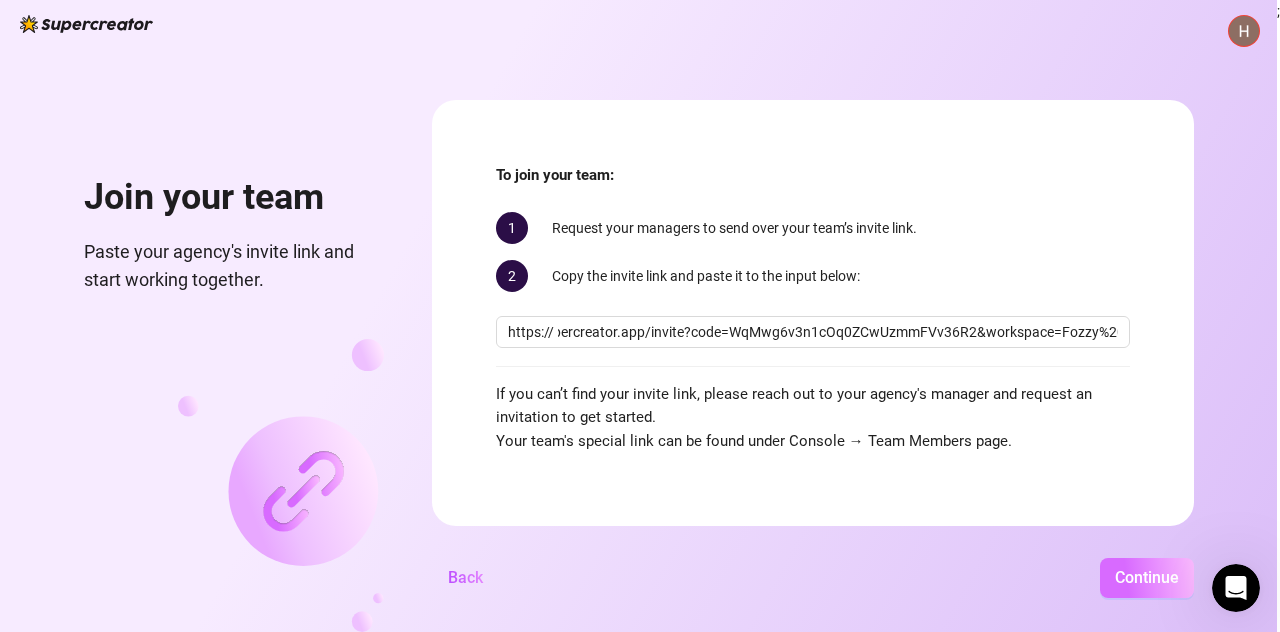 click on "Continue" at bounding box center [1147, 577] 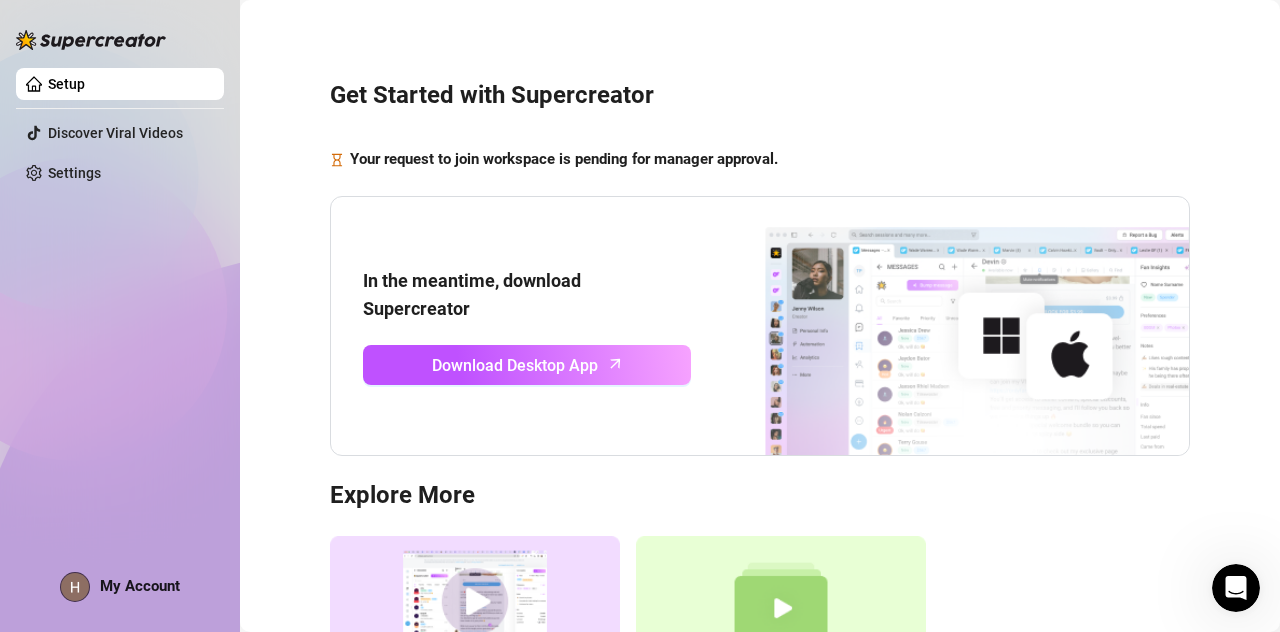scroll, scrollTop: 0, scrollLeft: 0, axis: both 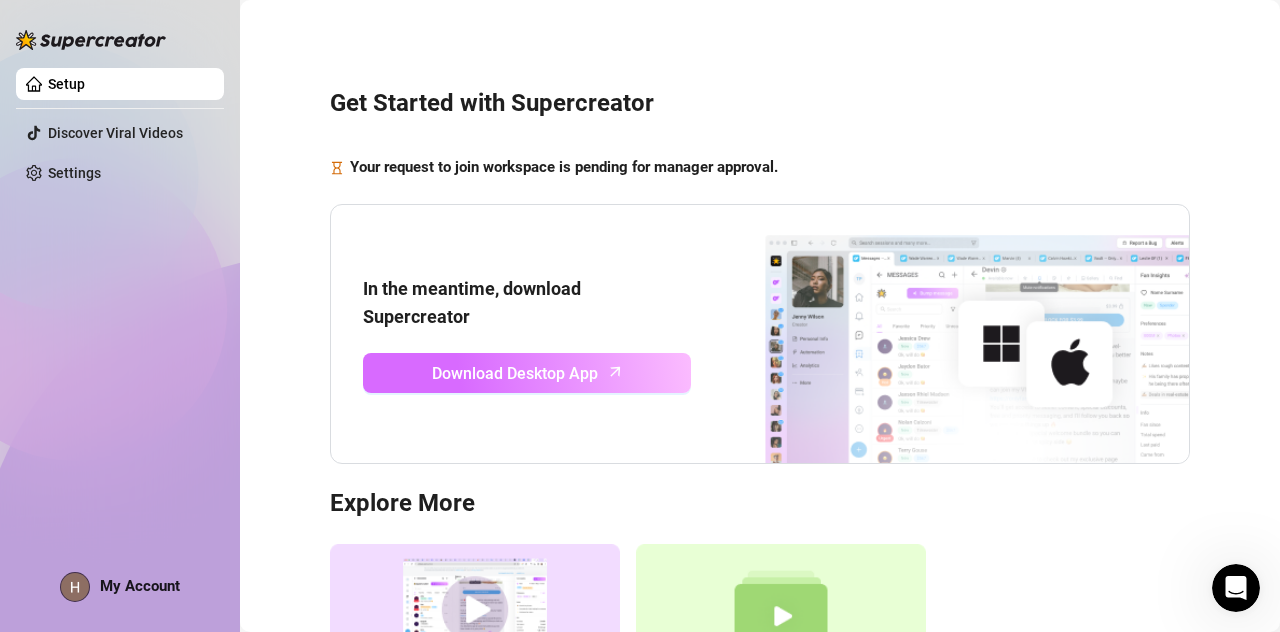 click on "Download Desktop App" at bounding box center (527, 373) 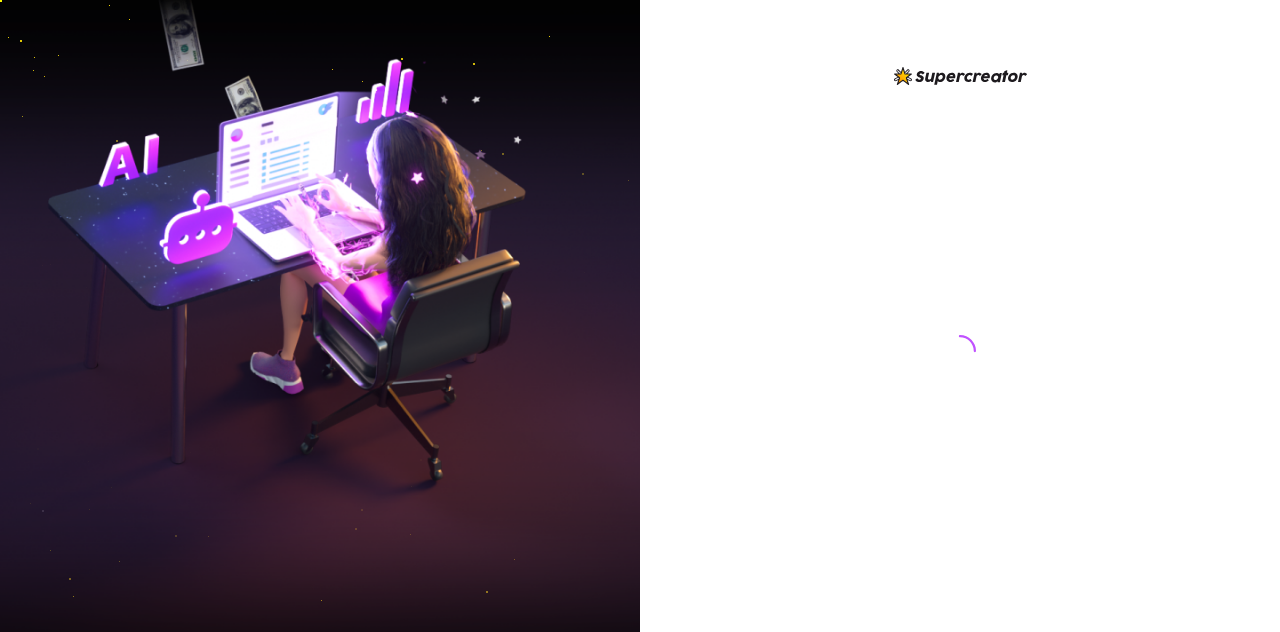 scroll, scrollTop: 0, scrollLeft: 0, axis: both 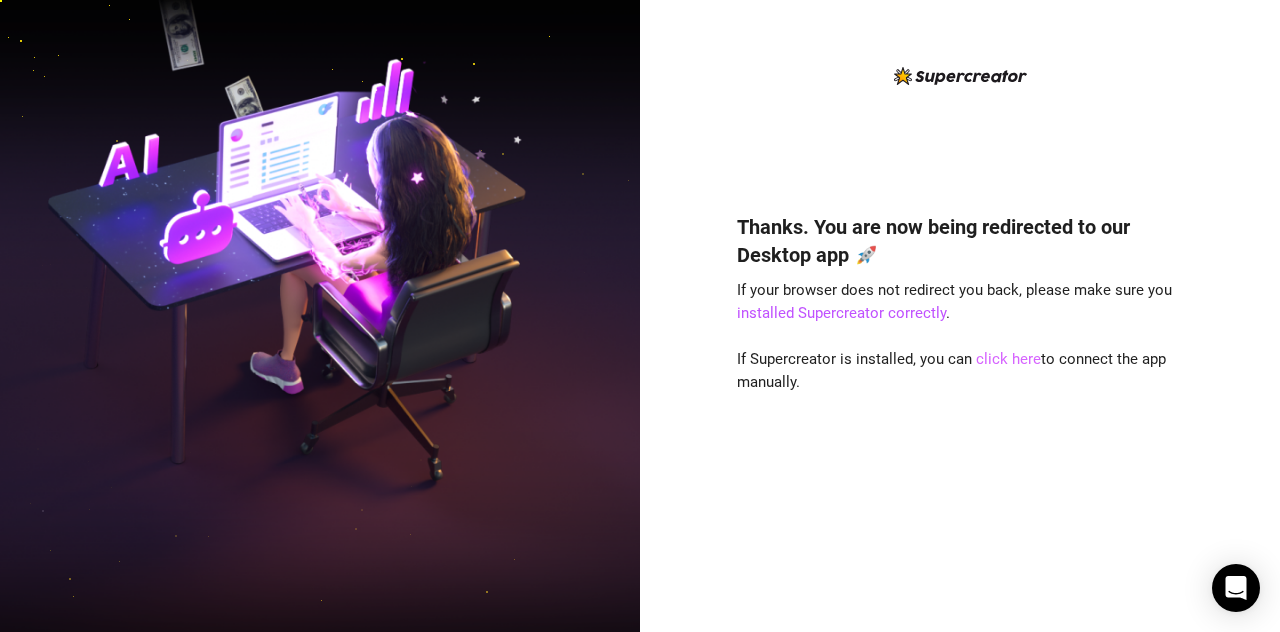 click on "click here" at bounding box center (1008, 359) 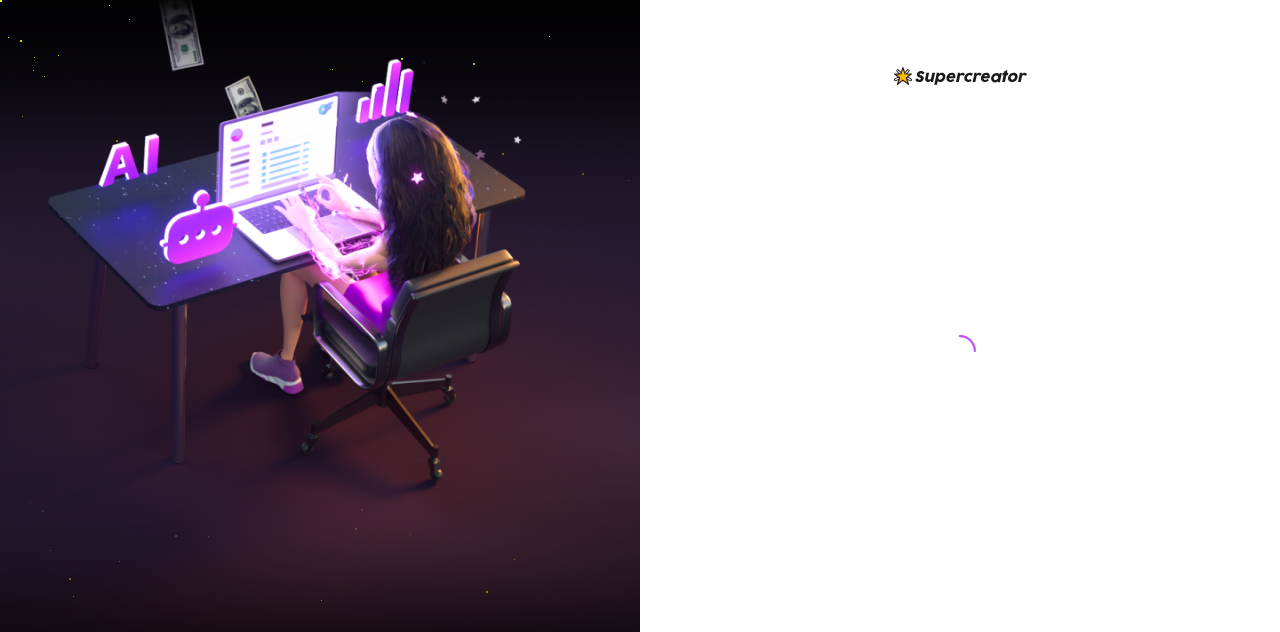 scroll, scrollTop: 0, scrollLeft: 0, axis: both 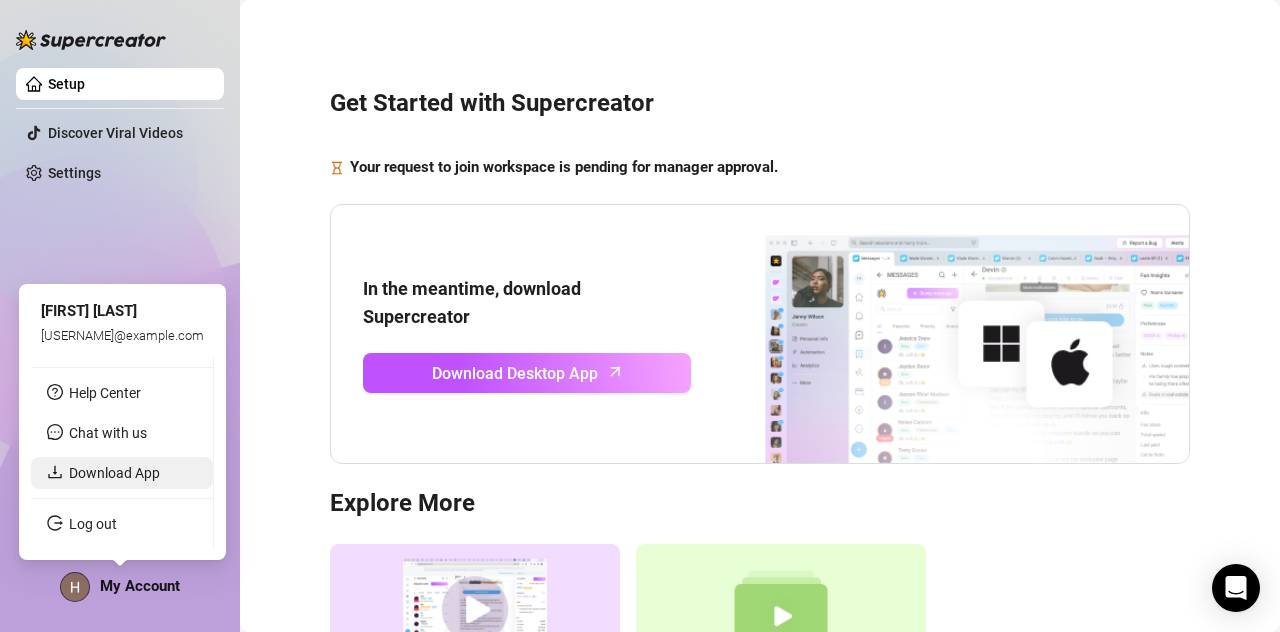 click on "Download App" at bounding box center [114, 473] 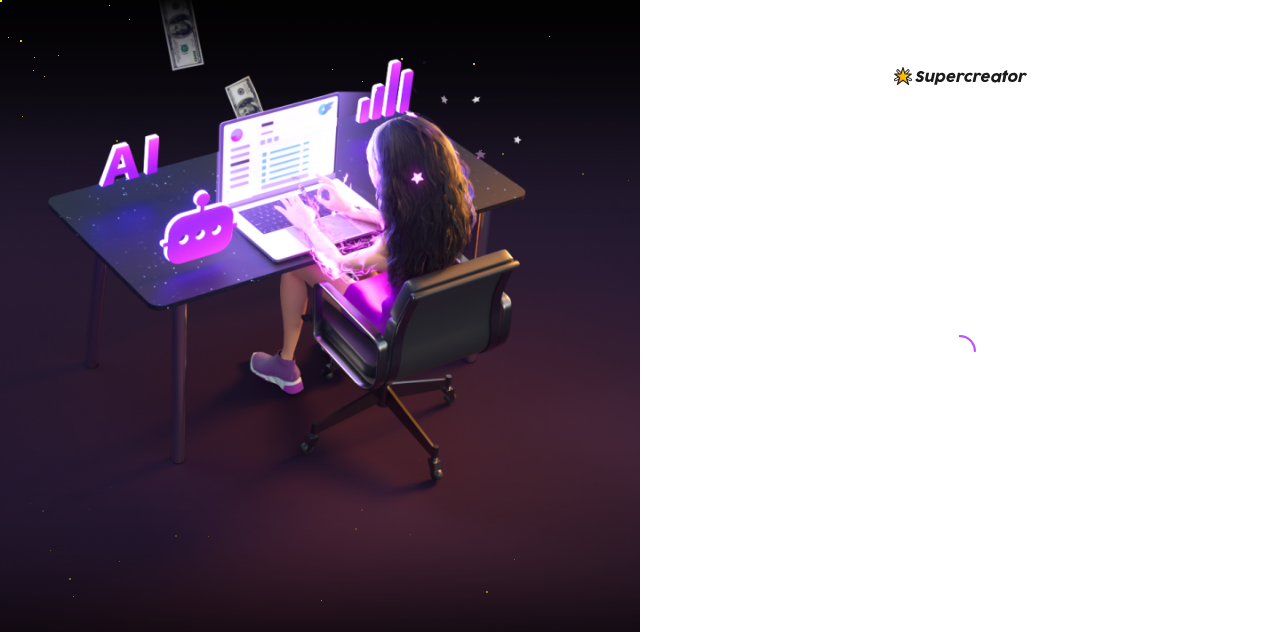 scroll, scrollTop: 0, scrollLeft: 0, axis: both 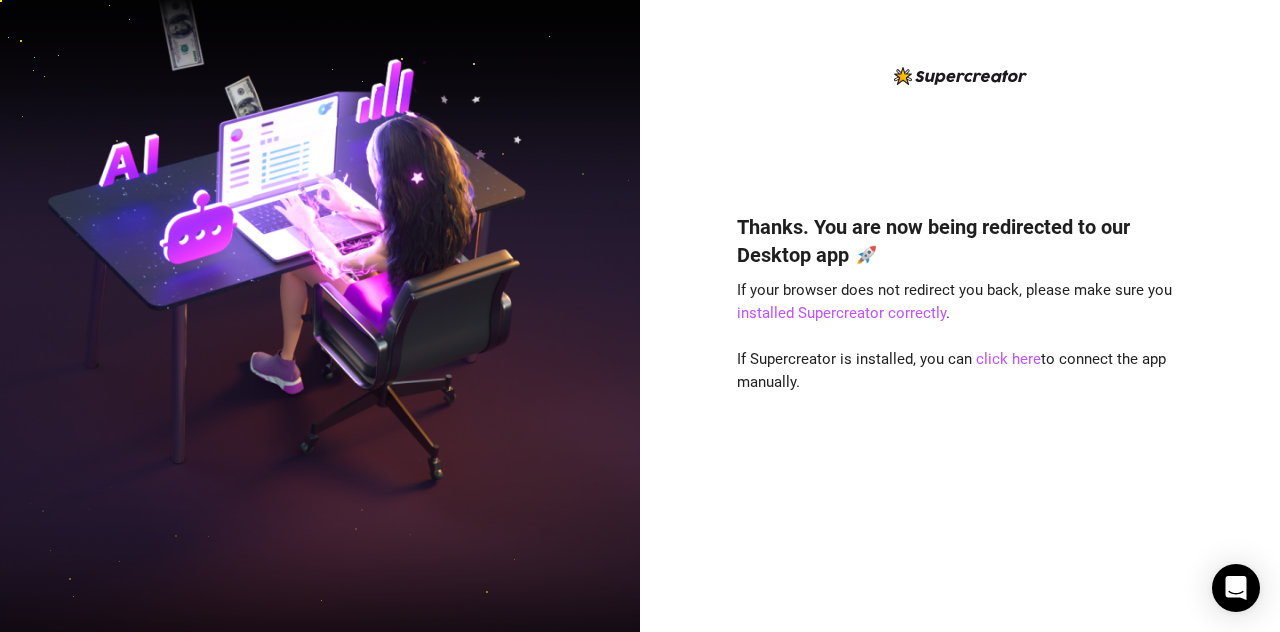 click on "Thanks. You are now being redirected to our Desktop app 🚀 If your browser does not redirect you back, please make sure you   installed Supercreator correctly . If Supercreator is installed, you can   click here  to connect the app manually." at bounding box center [960, 316] 